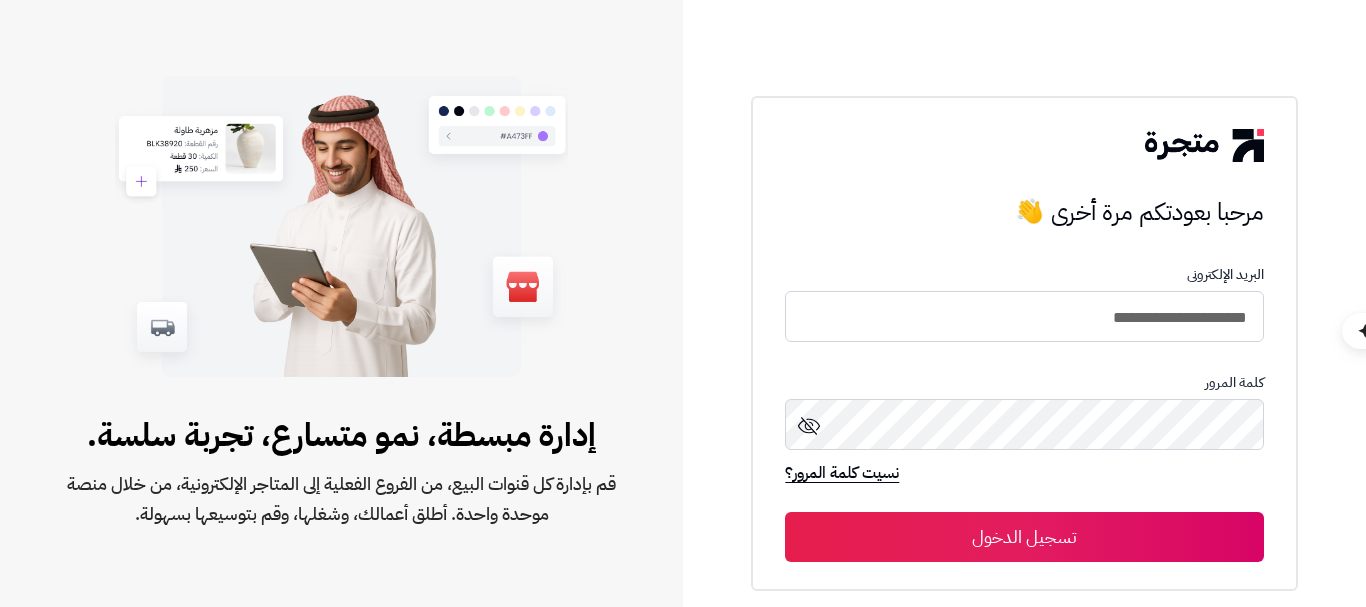 scroll, scrollTop: 0, scrollLeft: 0, axis: both 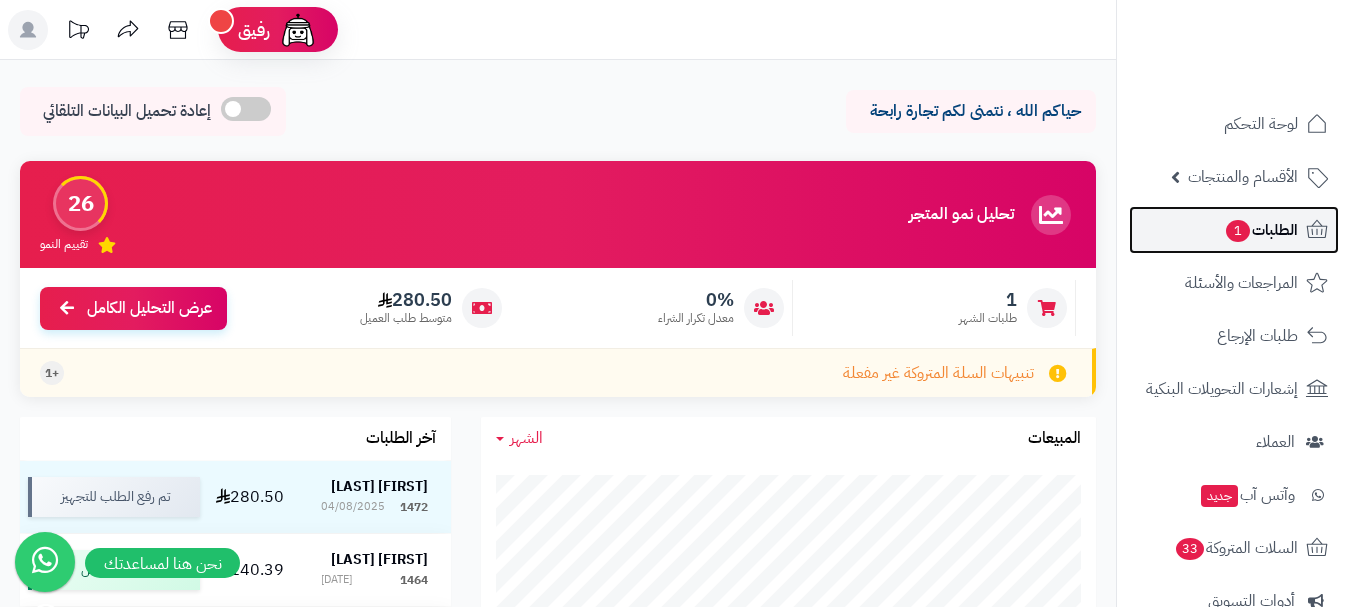 click on "الطلبات  1" at bounding box center [1261, 230] 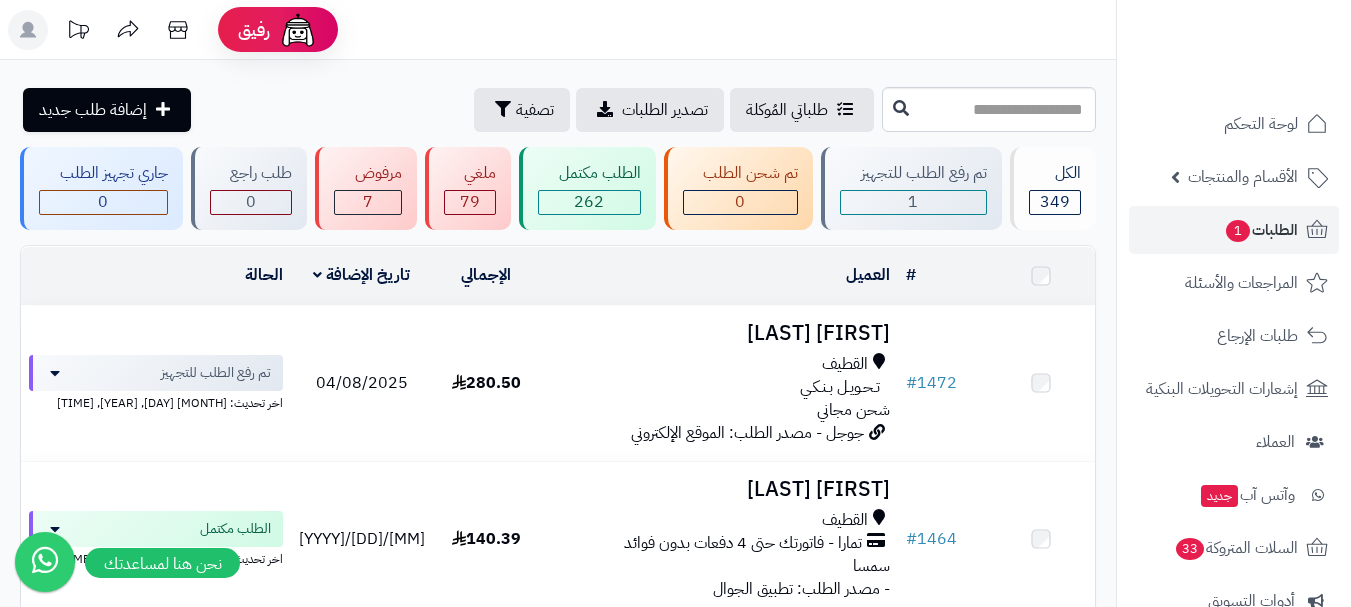 scroll, scrollTop: 0, scrollLeft: 0, axis: both 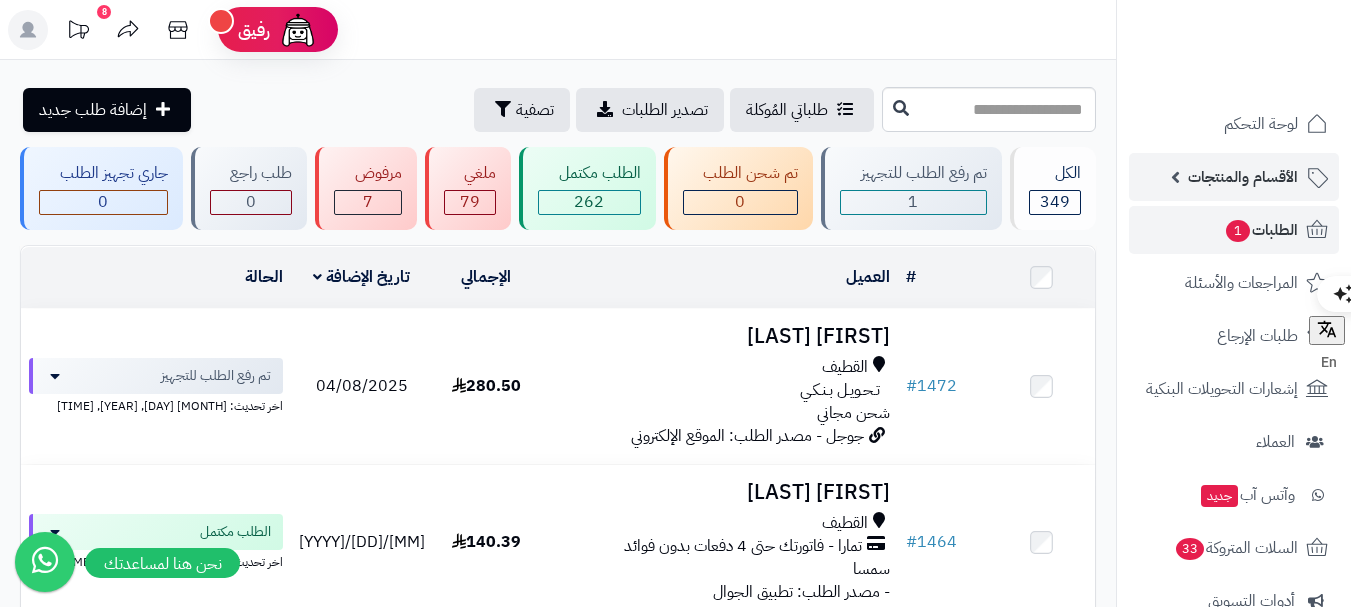 click on "الأقسام والمنتجات" at bounding box center (1243, 177) 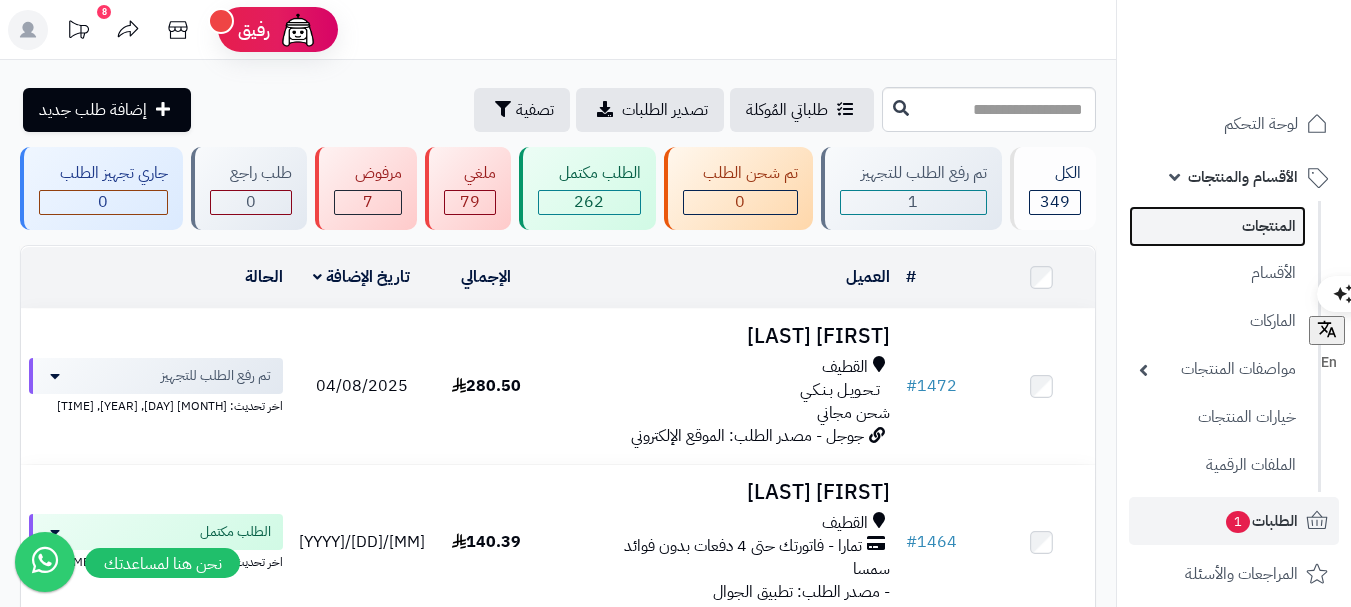 click on "المنتجات" at bounding box center (1217, 226) 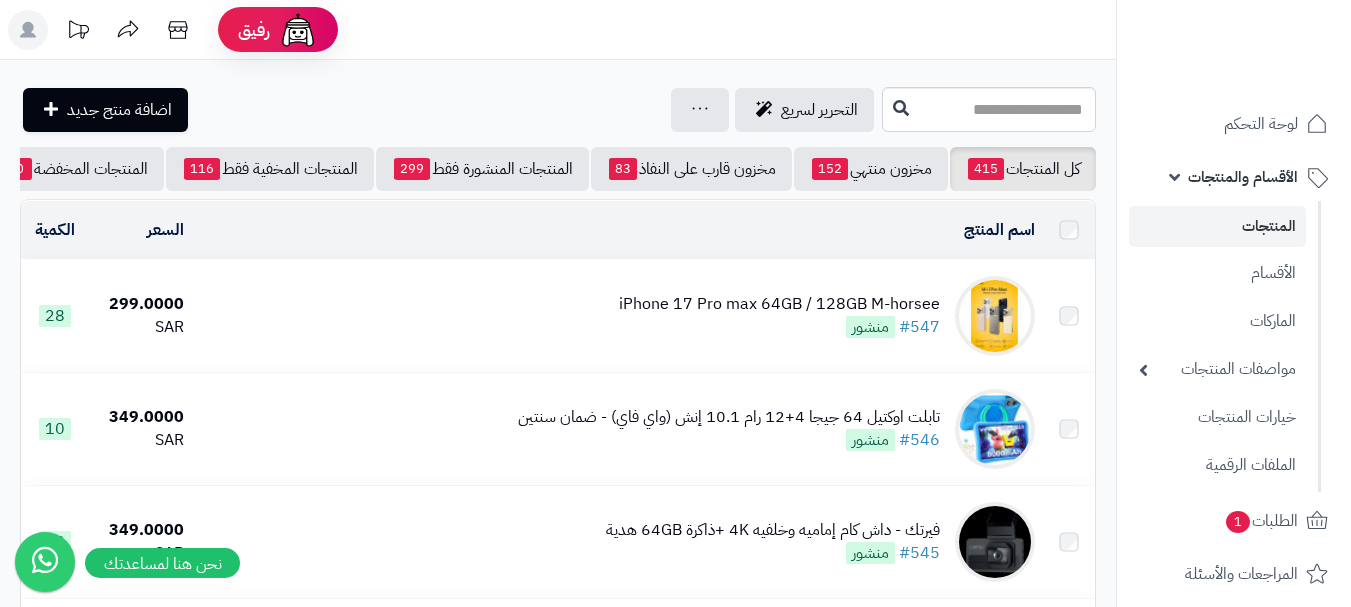 scroll, scrollTop: 0, scrollLeft: 0, axis: both 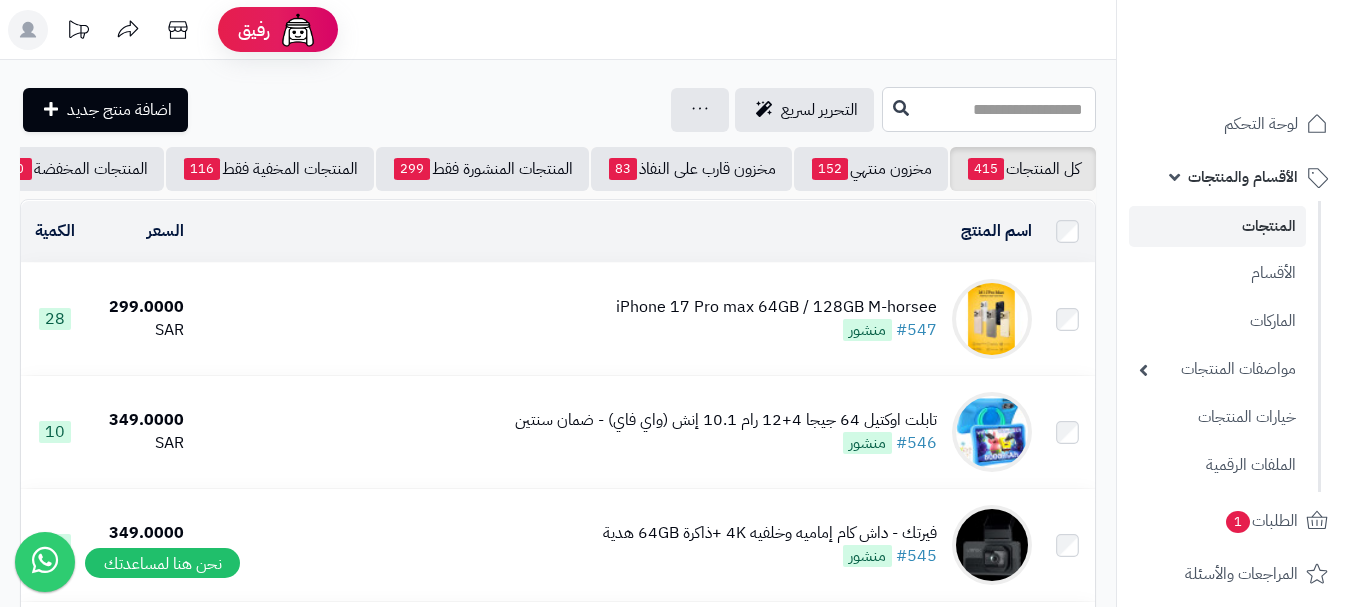click at bounding box center (989, 109) 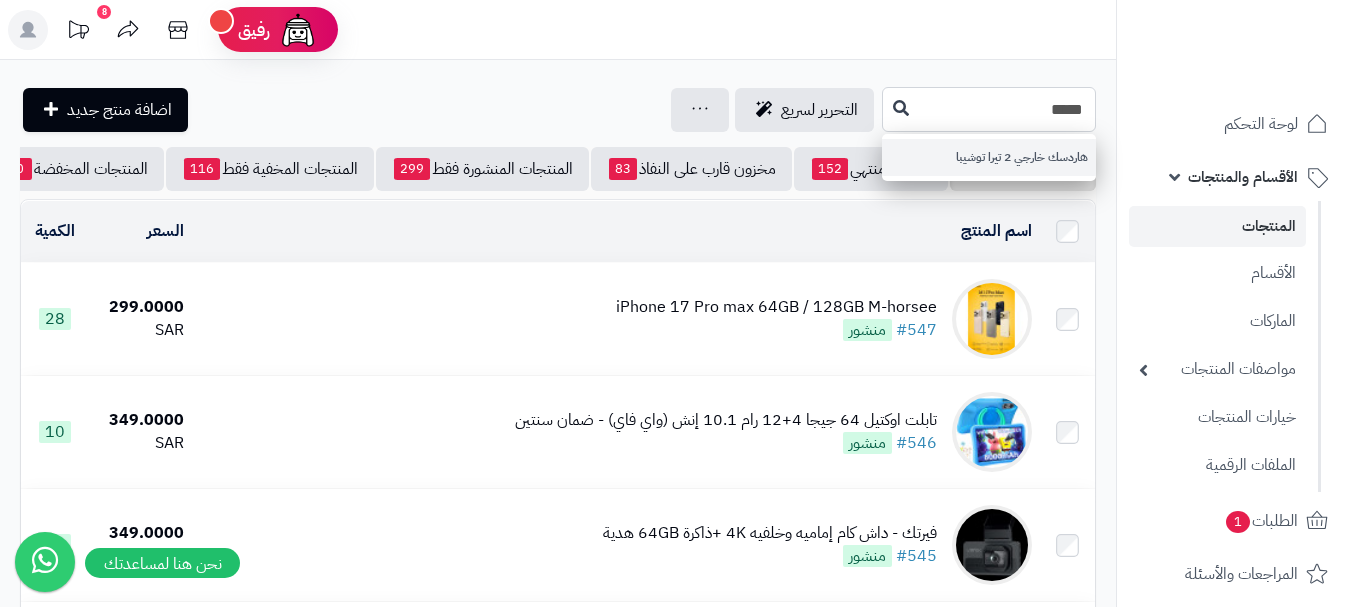 type on "*****" 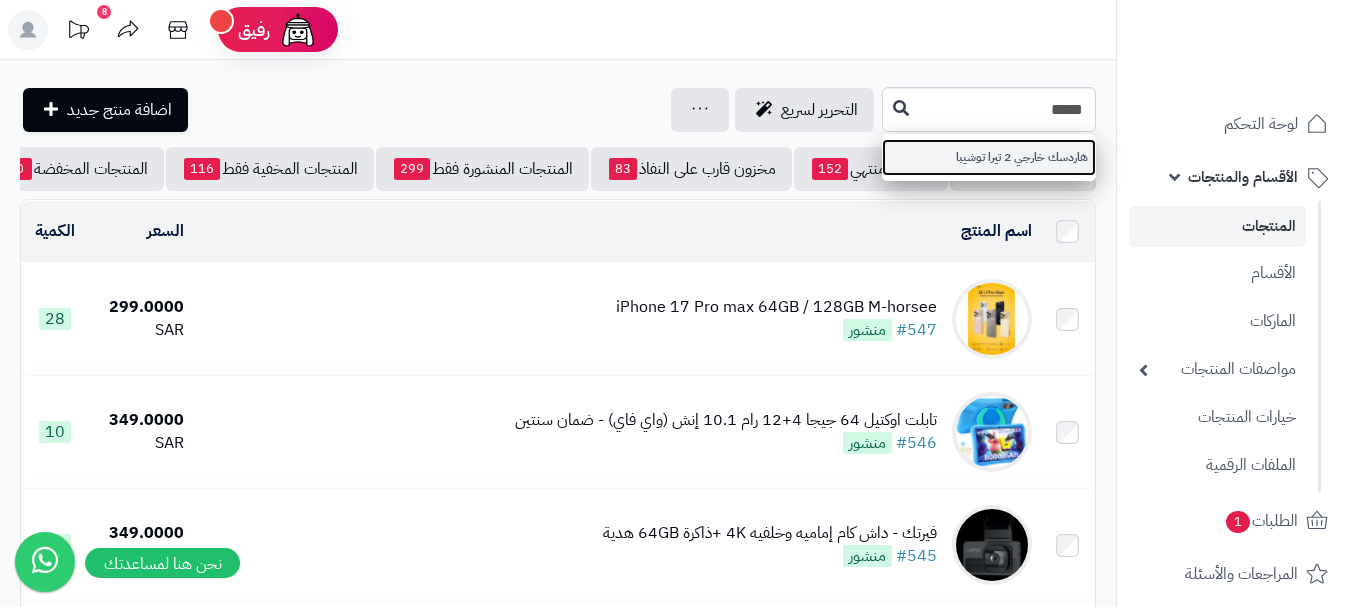 click on "هاردسك خارجي 2 تيرا توشيبا" at bounding box center (989, 157) 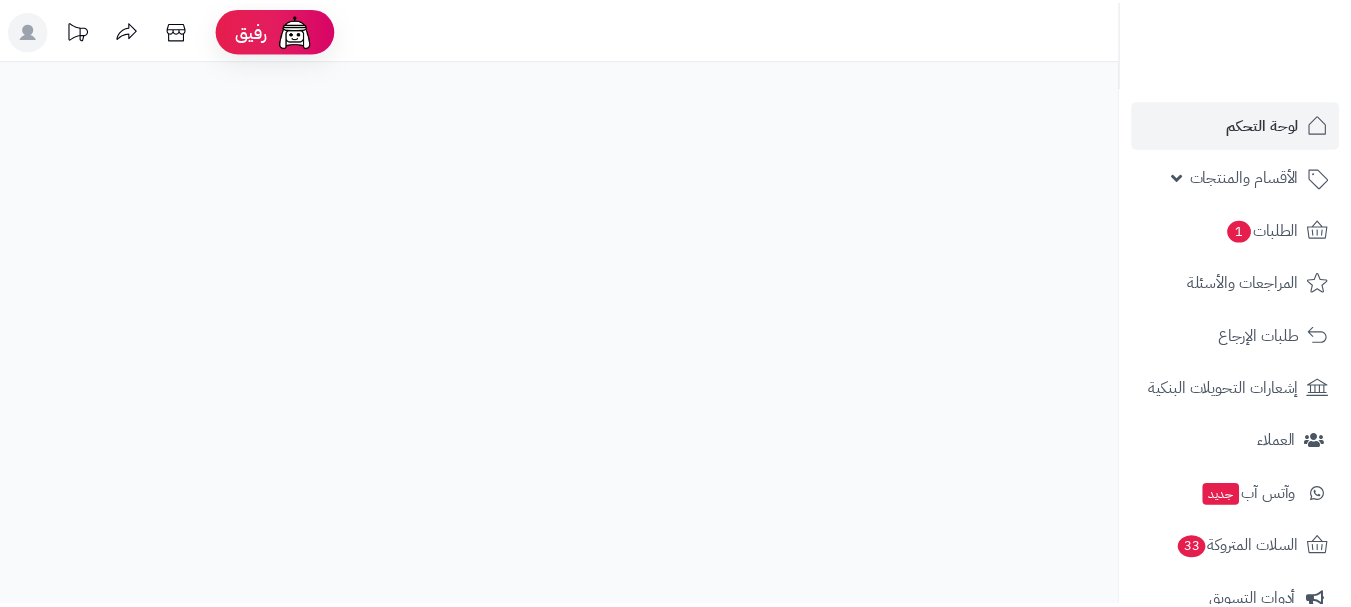 scroll, scrollTop: 0, scrollLeft: 0, axis: both 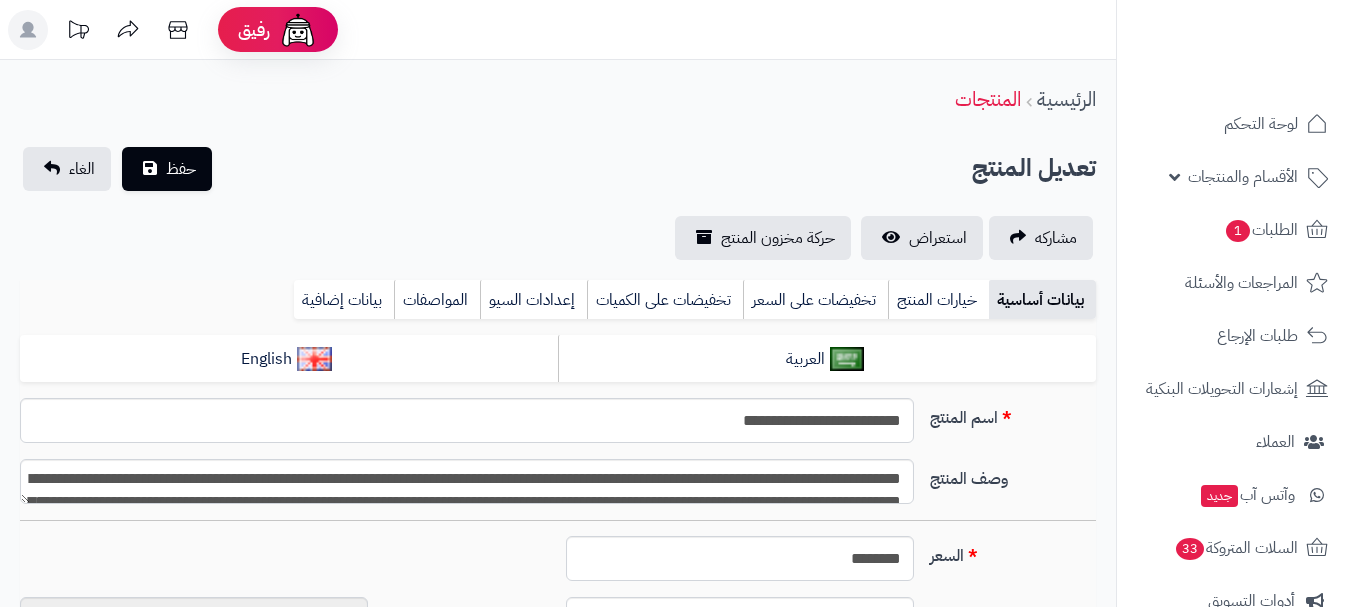 type on "**" 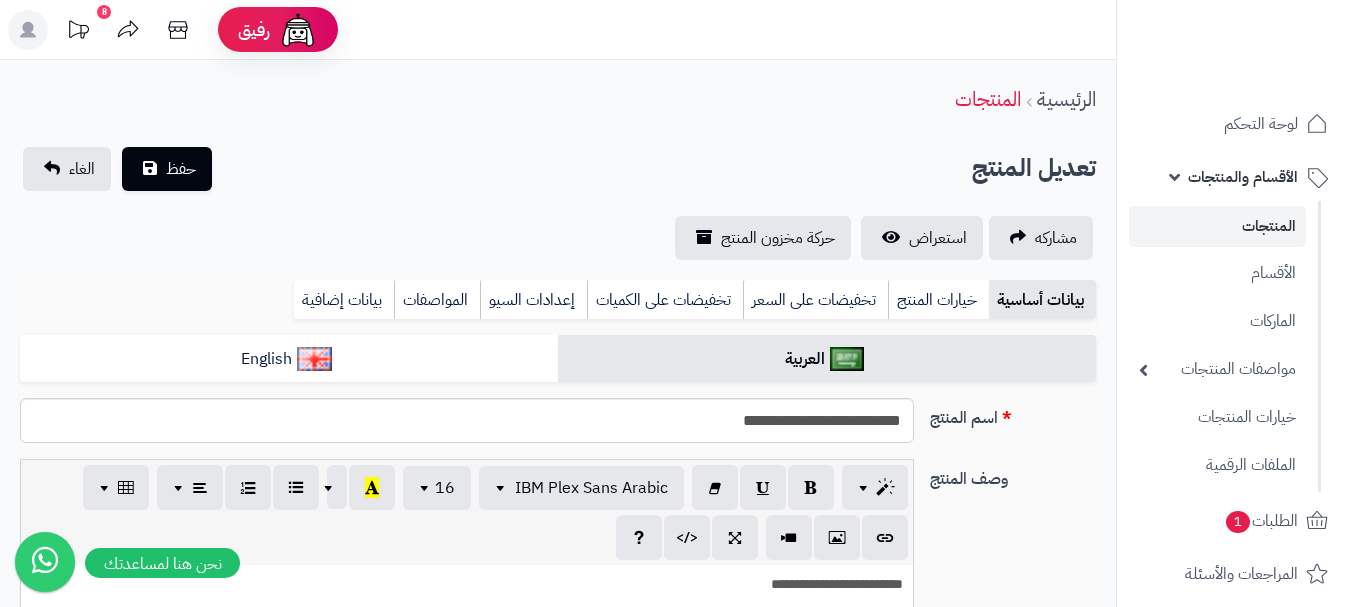 type on "******" 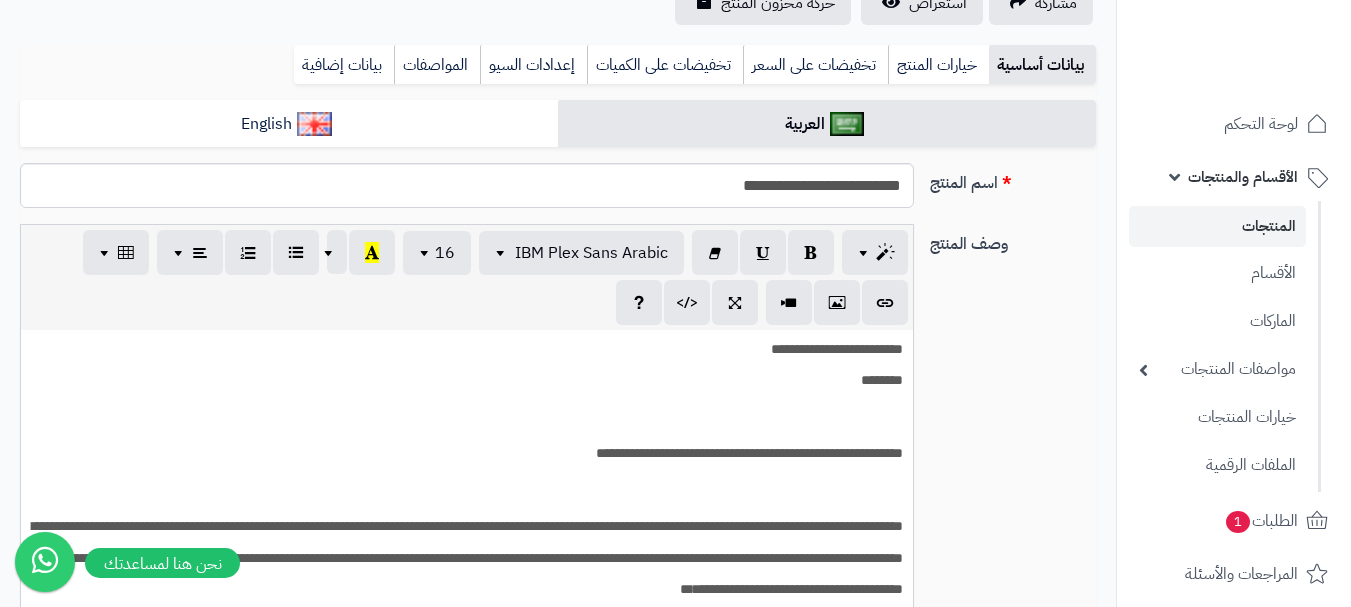 scroll, scrollTop: 0, scrollLeft: 15, axis: horizontal 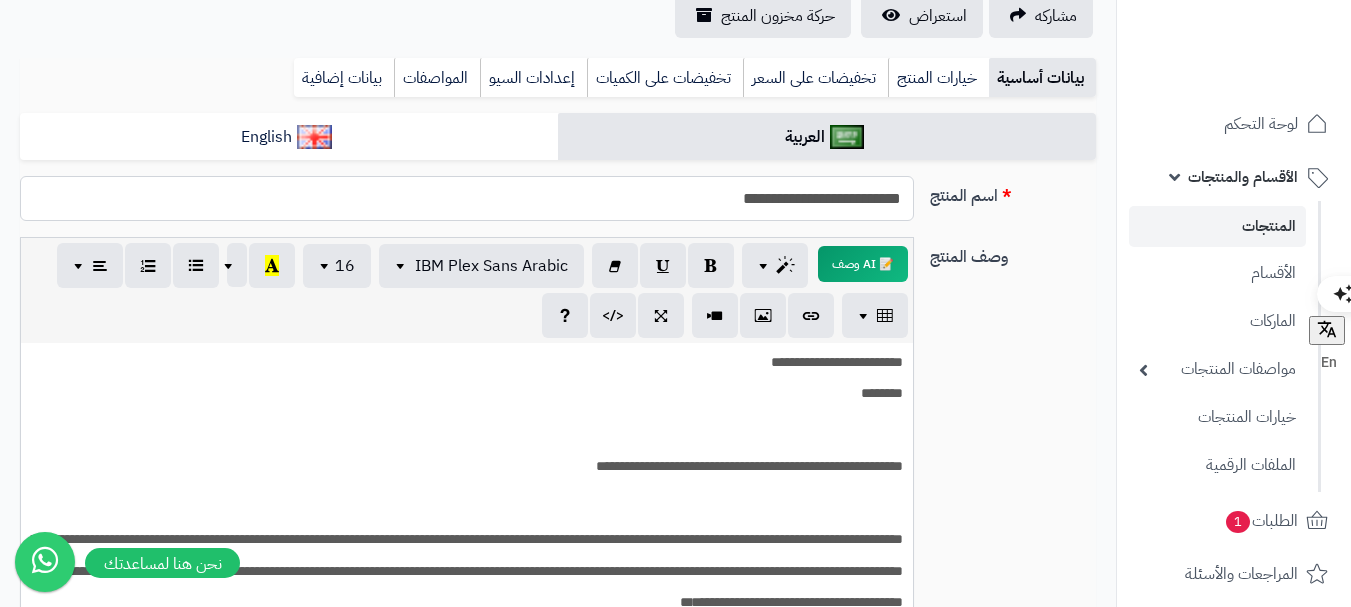 drag, startPoint x: 708, startPoint y: 198, endPoint x: 903, endPoint y: 192, distance: 195.09229 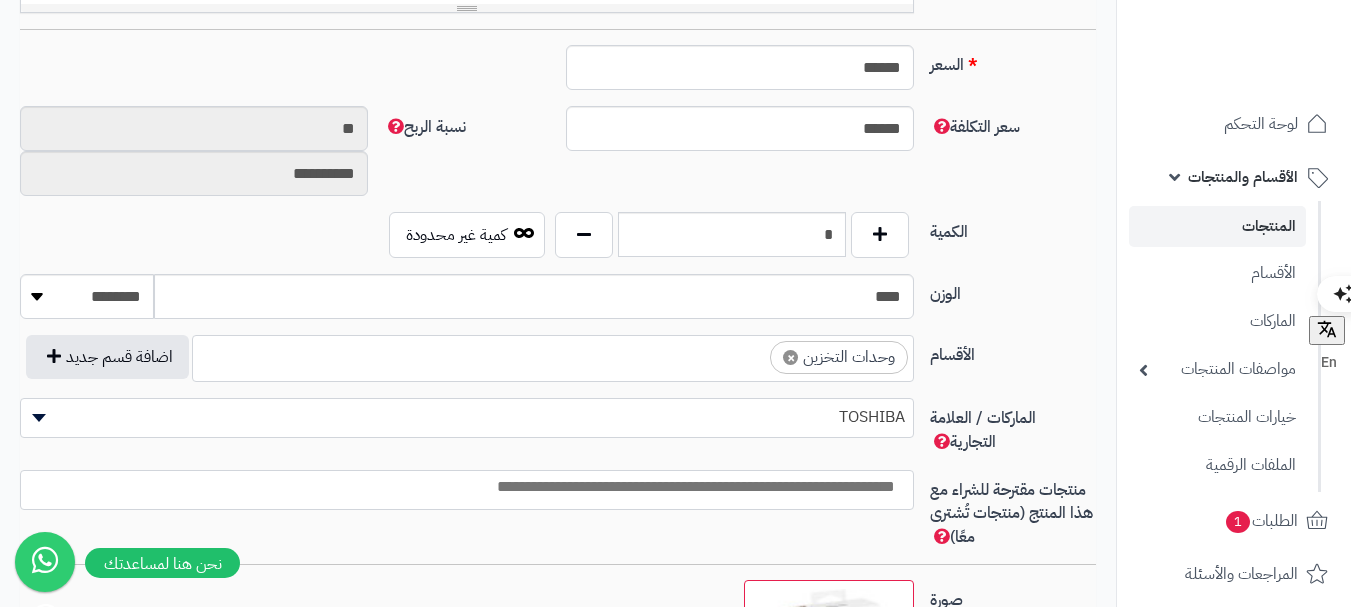 scroll, scrollTop: 0, scrollLeft: 0, axis: both 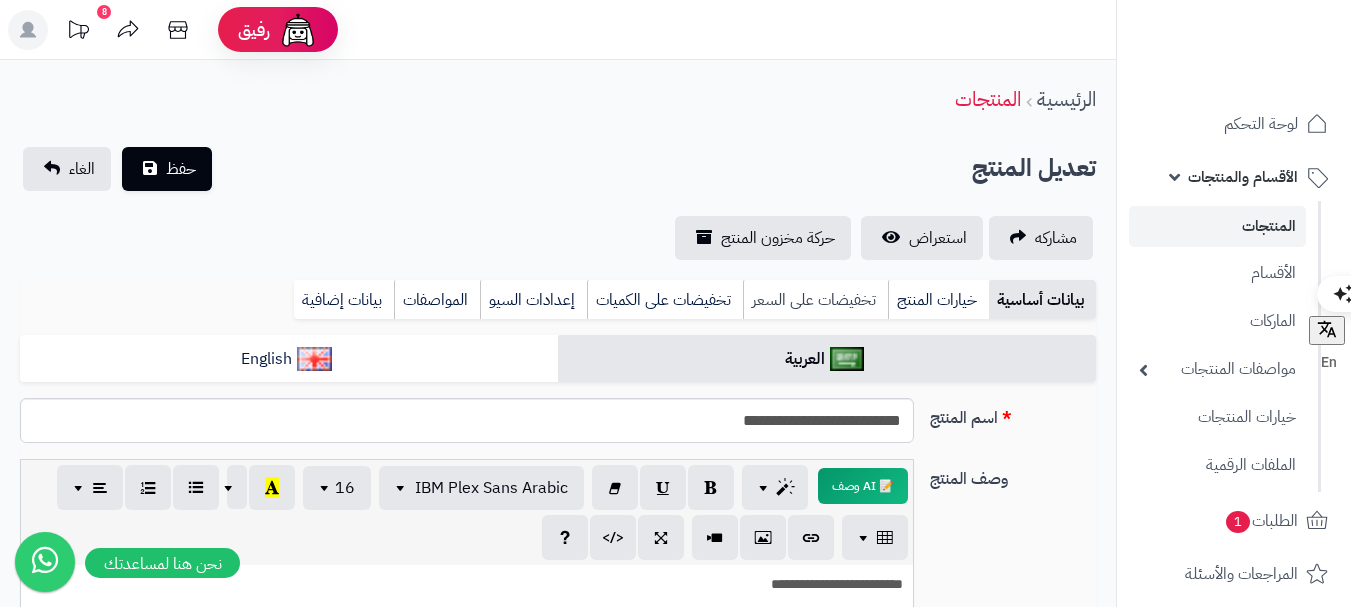 click on "تخفيضات على السعر" at bounding box center (815, 300) 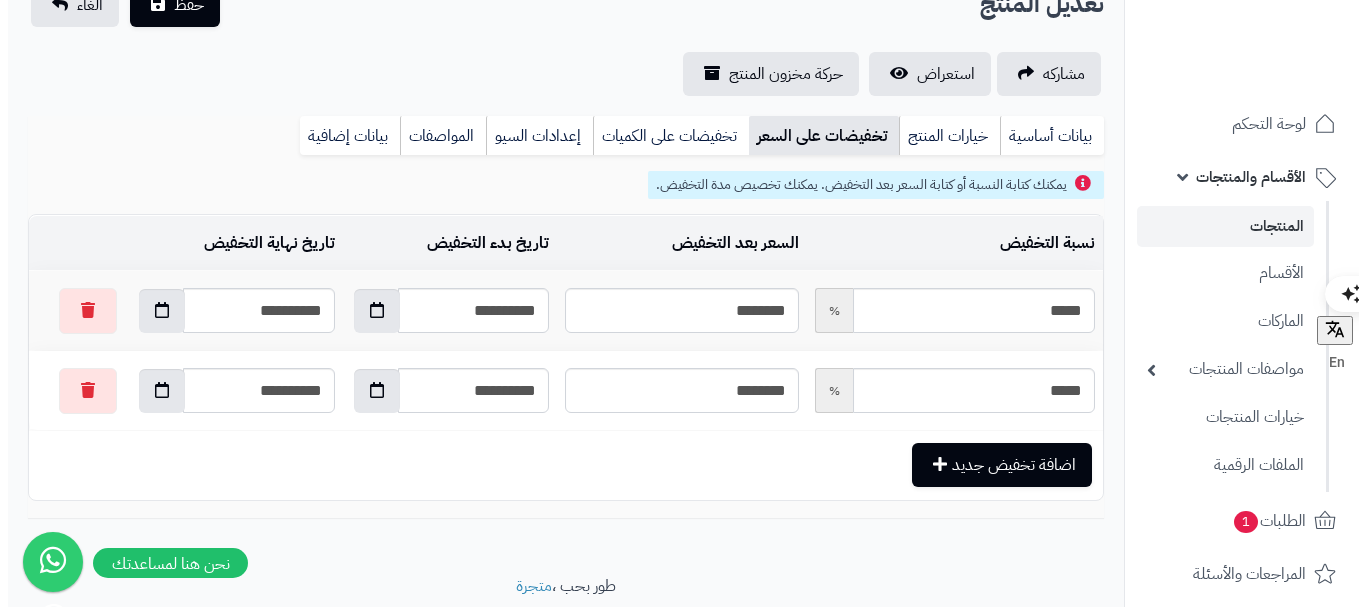 scroll, scrollTop: 162, scrollLeft: 0, axis: vertical 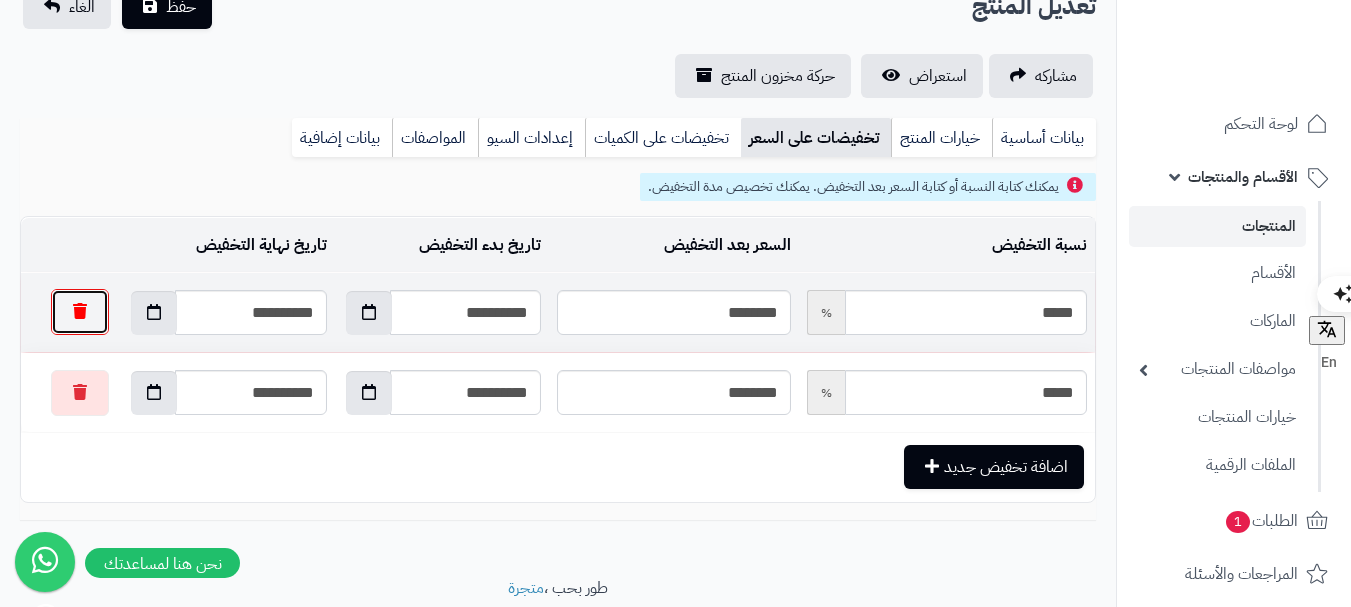 click at bounding box center (80, 312) 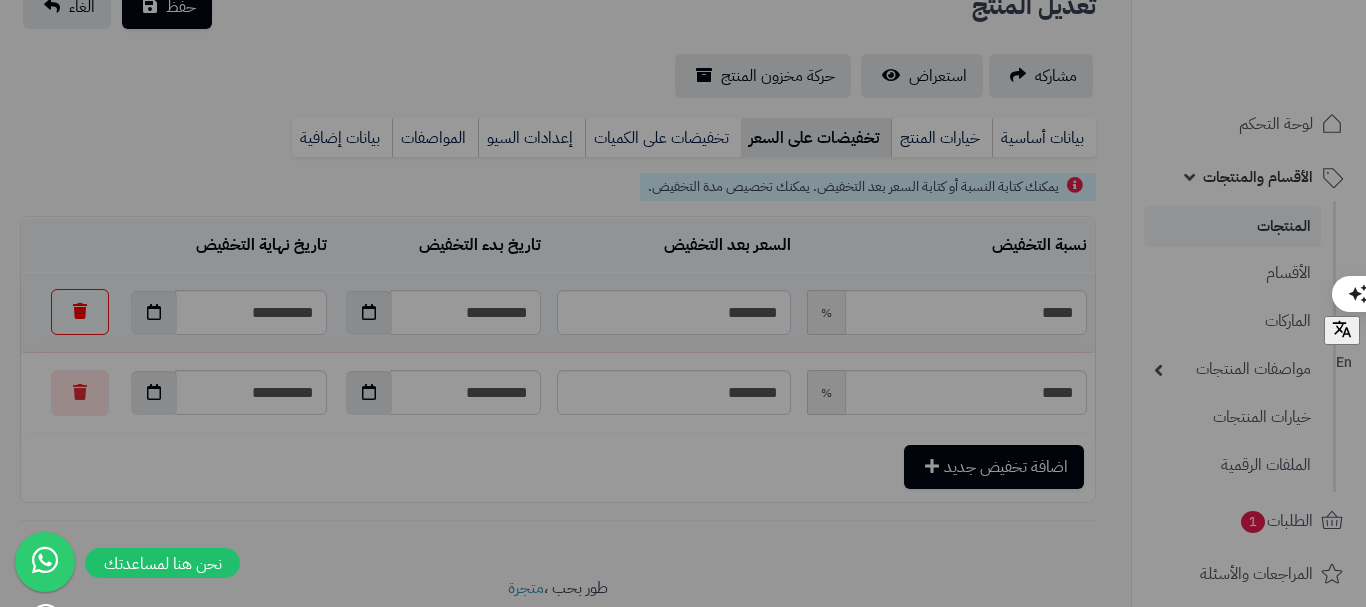 click on "× ! حذف هل انت متاكد من الحذف نعم No لا" at bounding box center [683, 303] 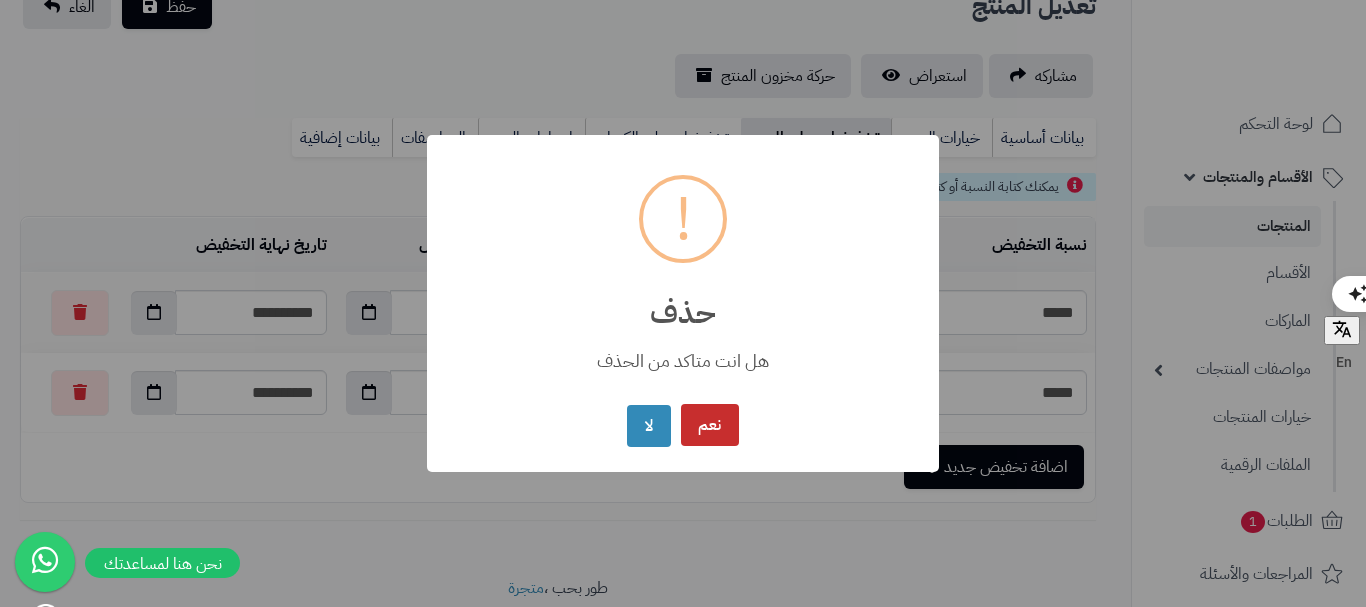 click on "نعم" at bounding box center [710, 425] 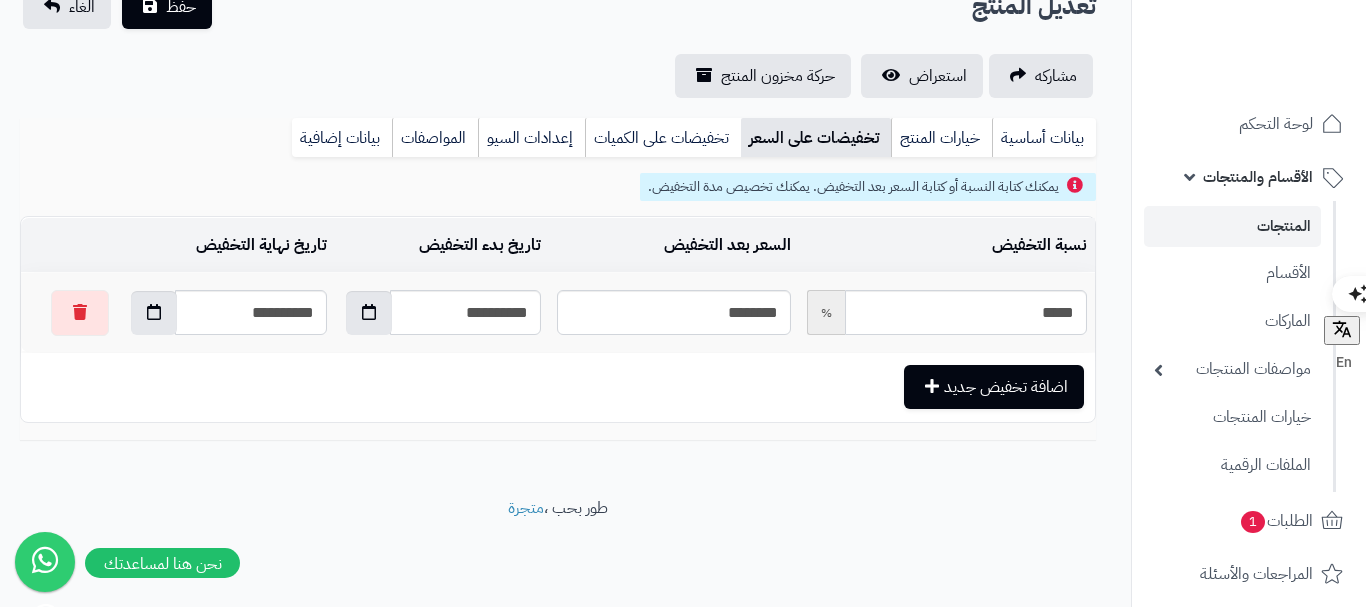 scroll, scrollTop: 152, scrollLeft: 0, axis: vertical 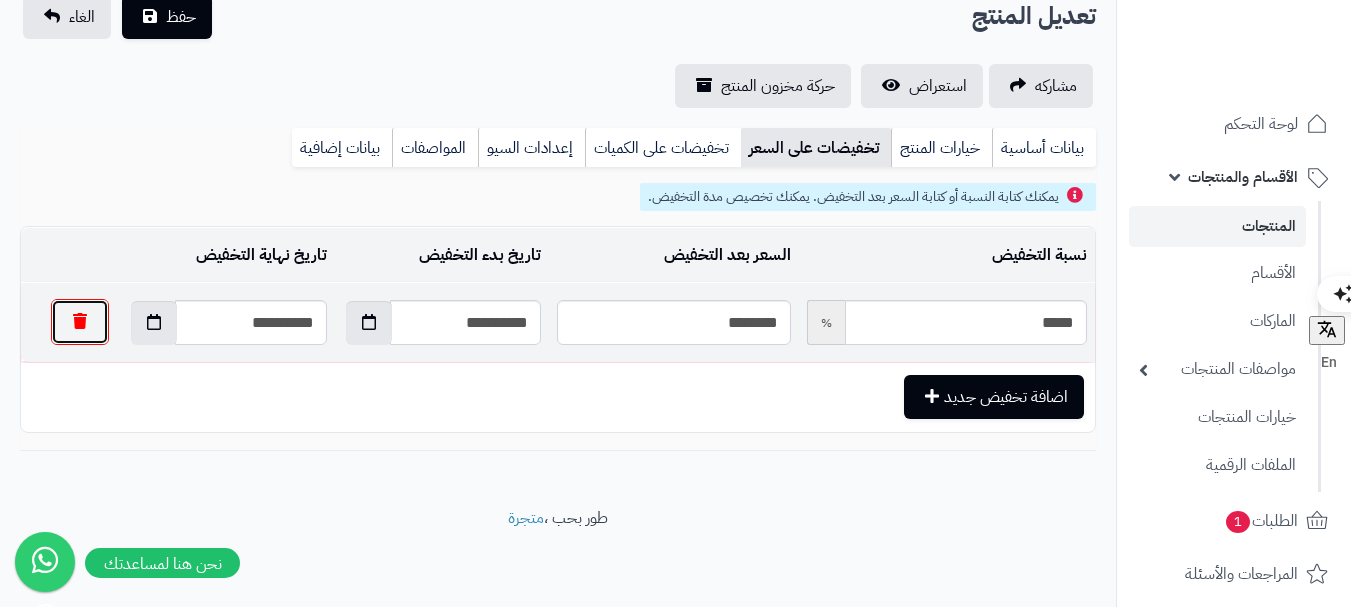 click at bounding box center (80, 322) 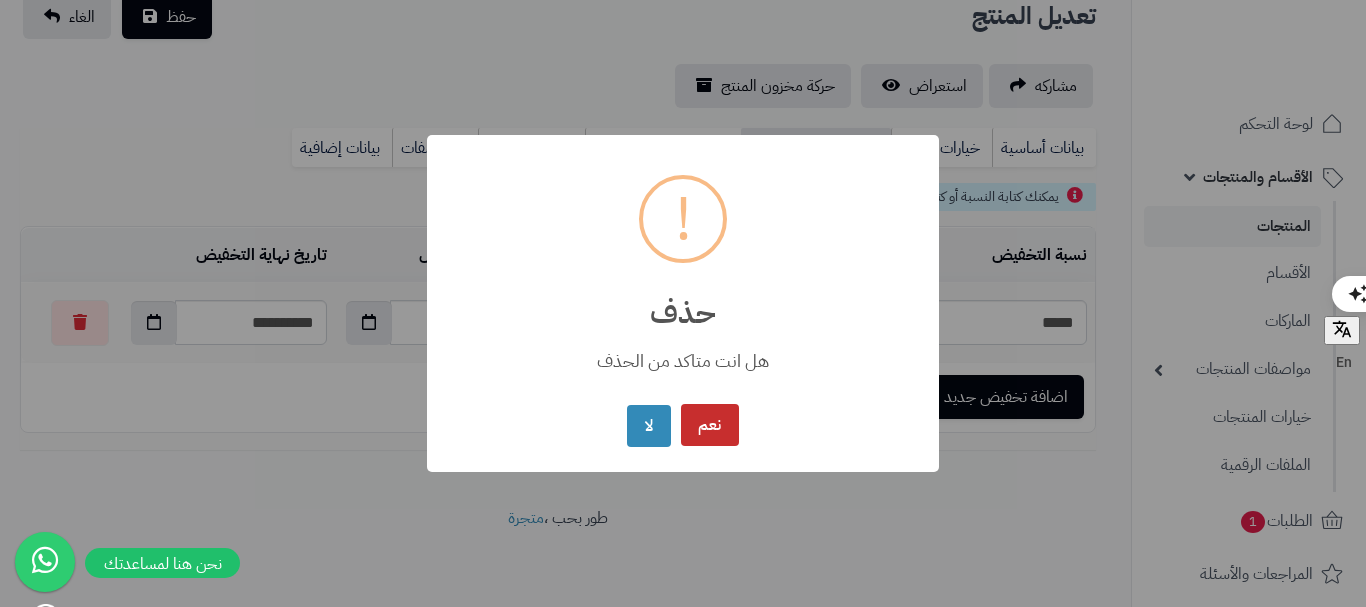 click on "نعم" at bounding box center [710, 425] 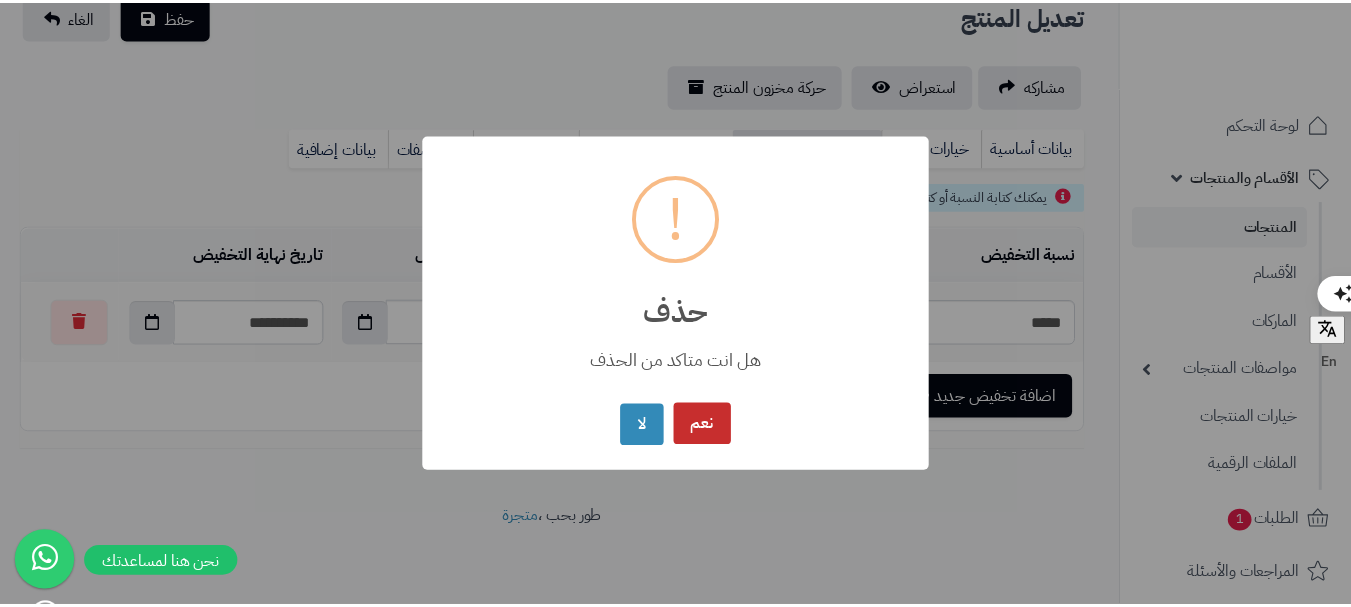 scroll, scrollTop: 72, scrollLeft: 0, axis: vertical 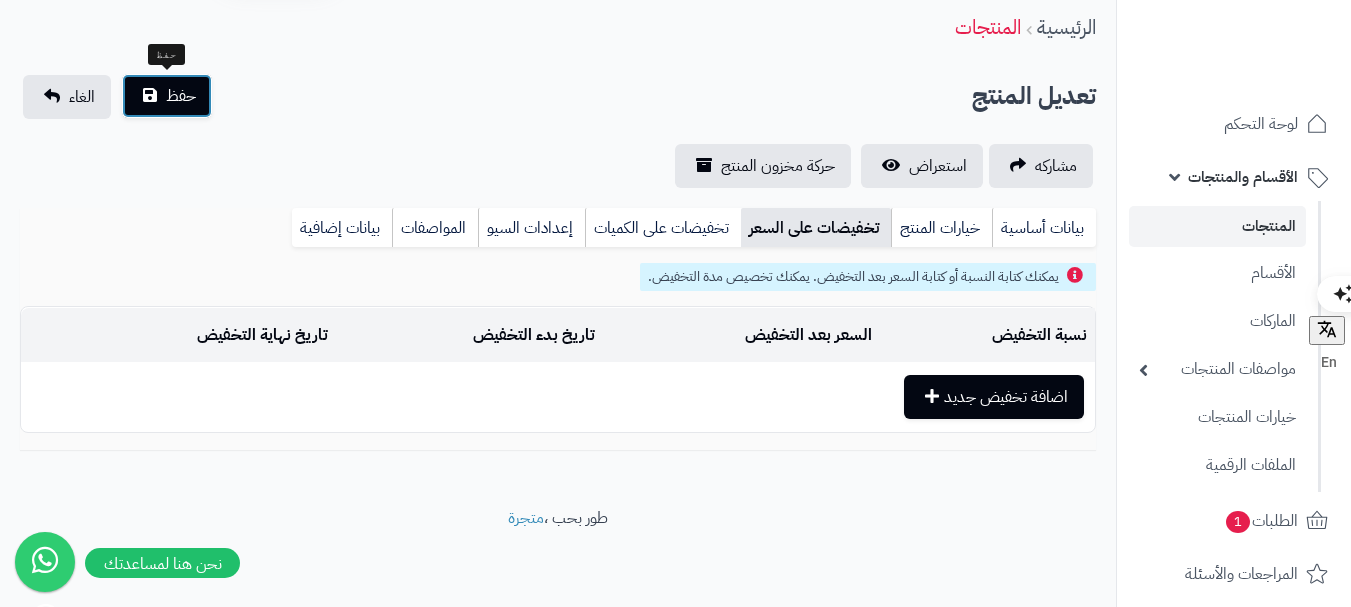 click on "حفظ" at bounding box center [181, 96] 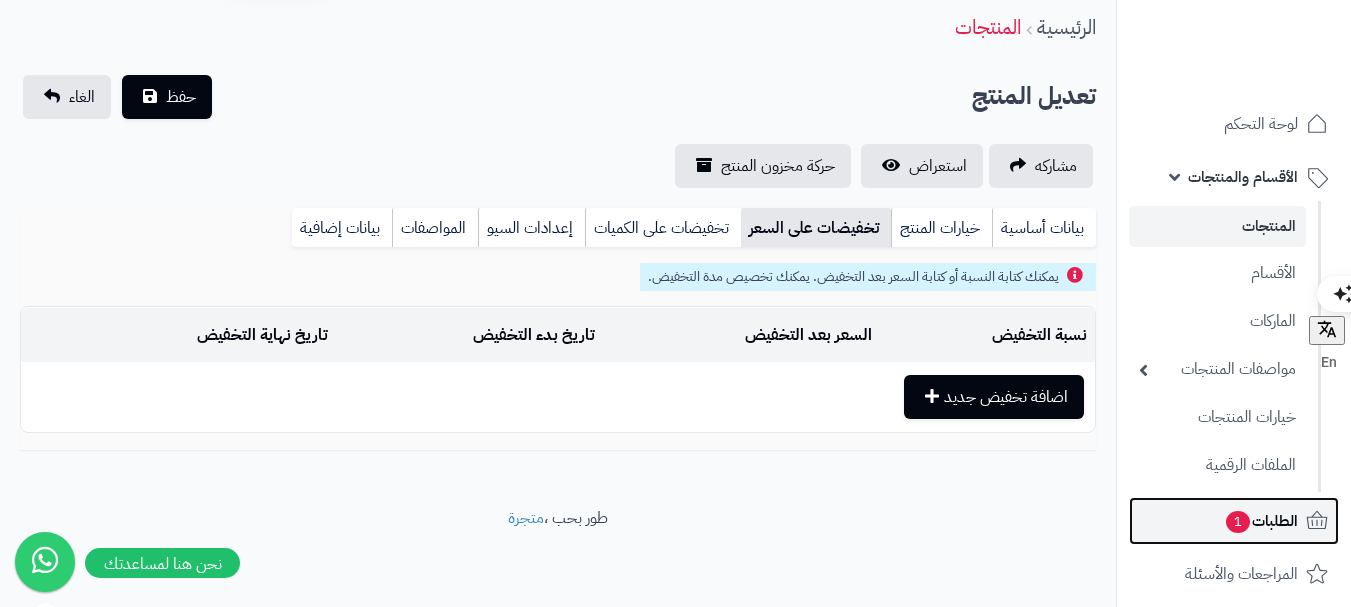 click on "الطلبات  1" at bounding box center (1261, 521) 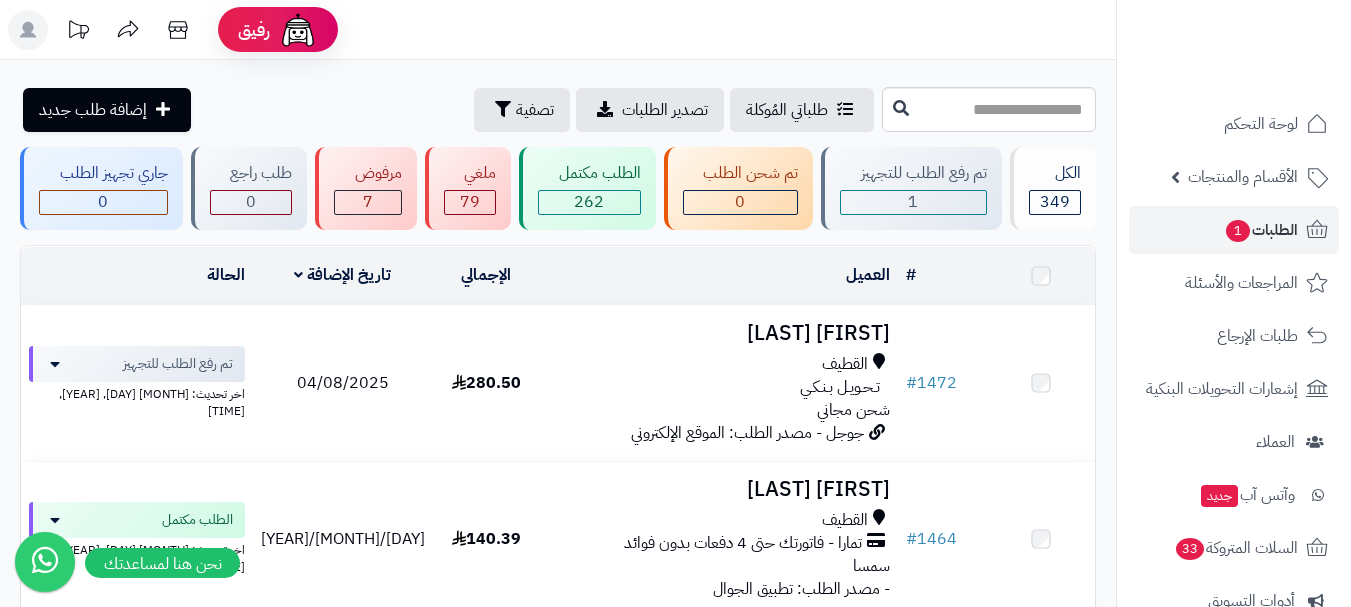 scroll, scrollTop: 0, scrollLeft: 0, axis: both 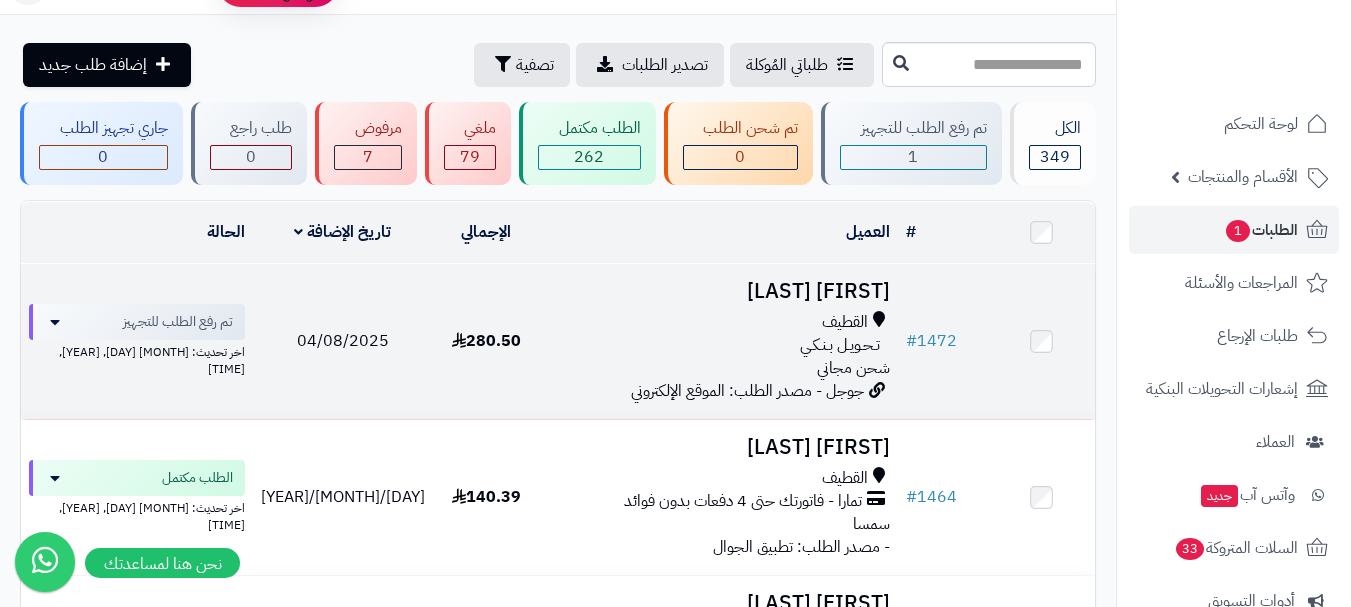 click on "القطيف" at bounding box center [719, 322] 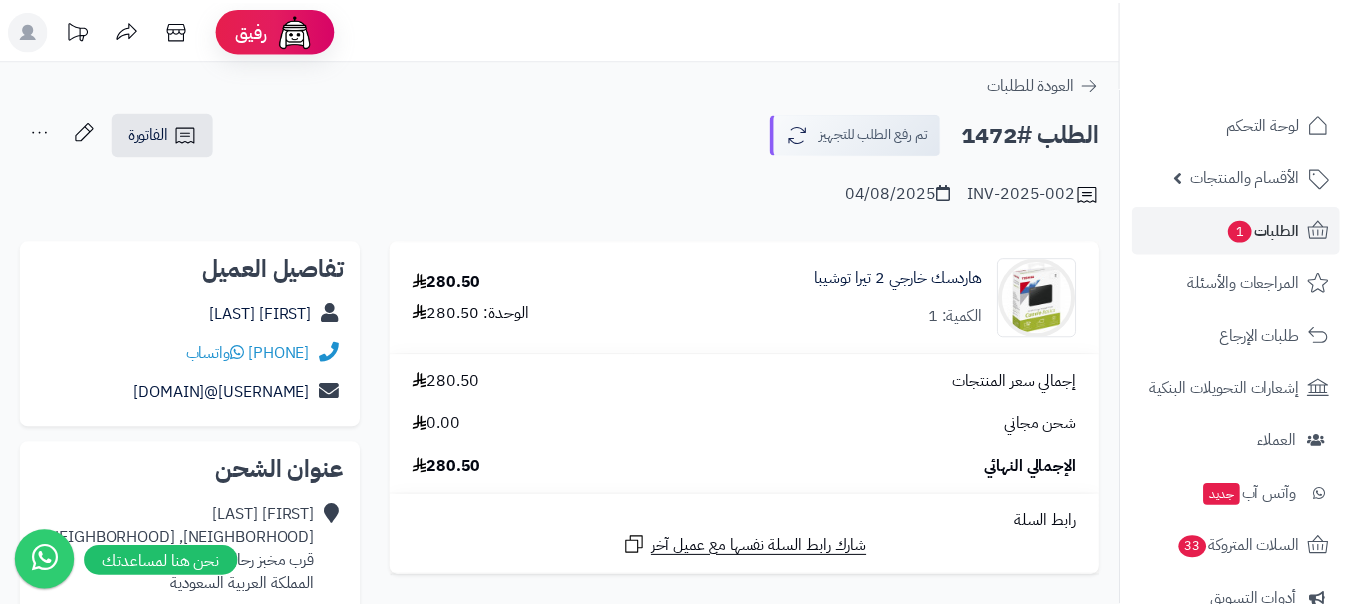 scroll, scrollTop: 0, scrollLeft: 0, axis: both 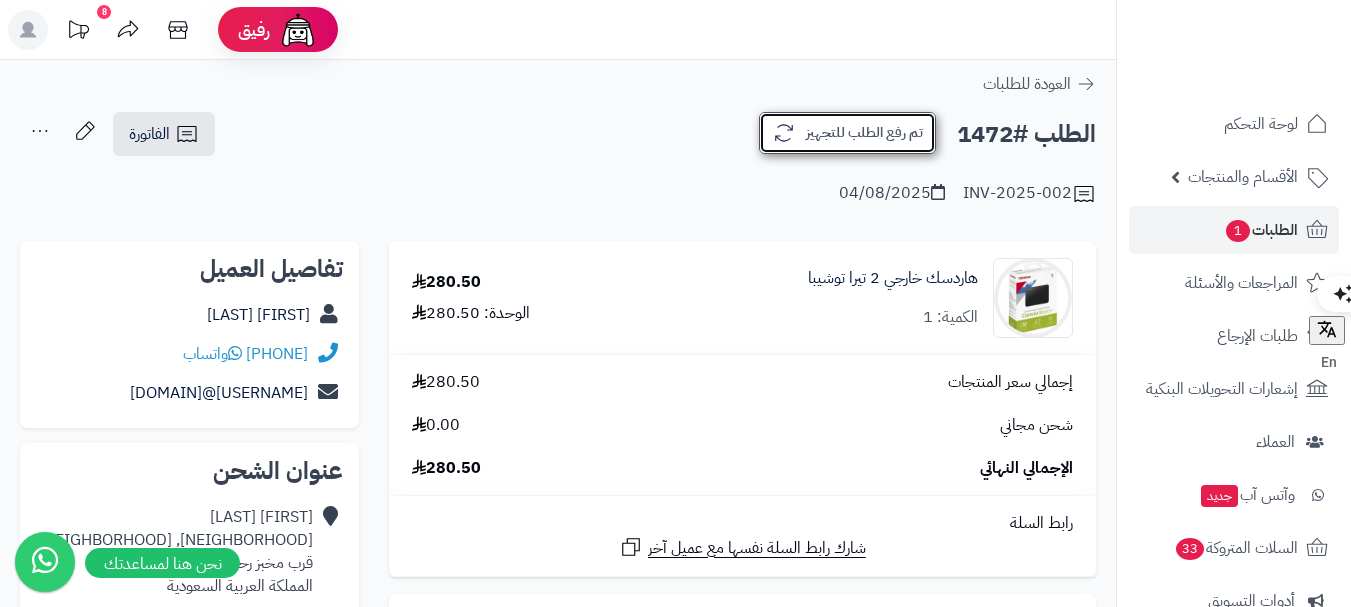 click on "تم رفع الطلب للتجهيز" at bounding box center (847, 133) 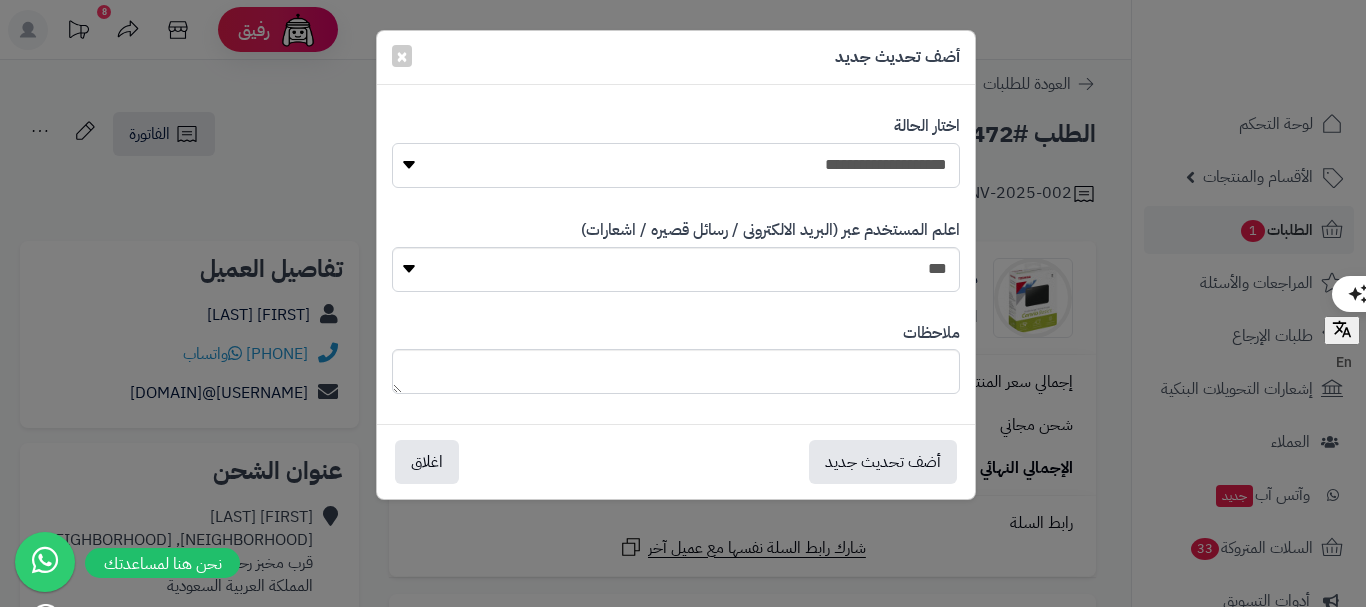 click on "**********" at bounding box center [676, 165] 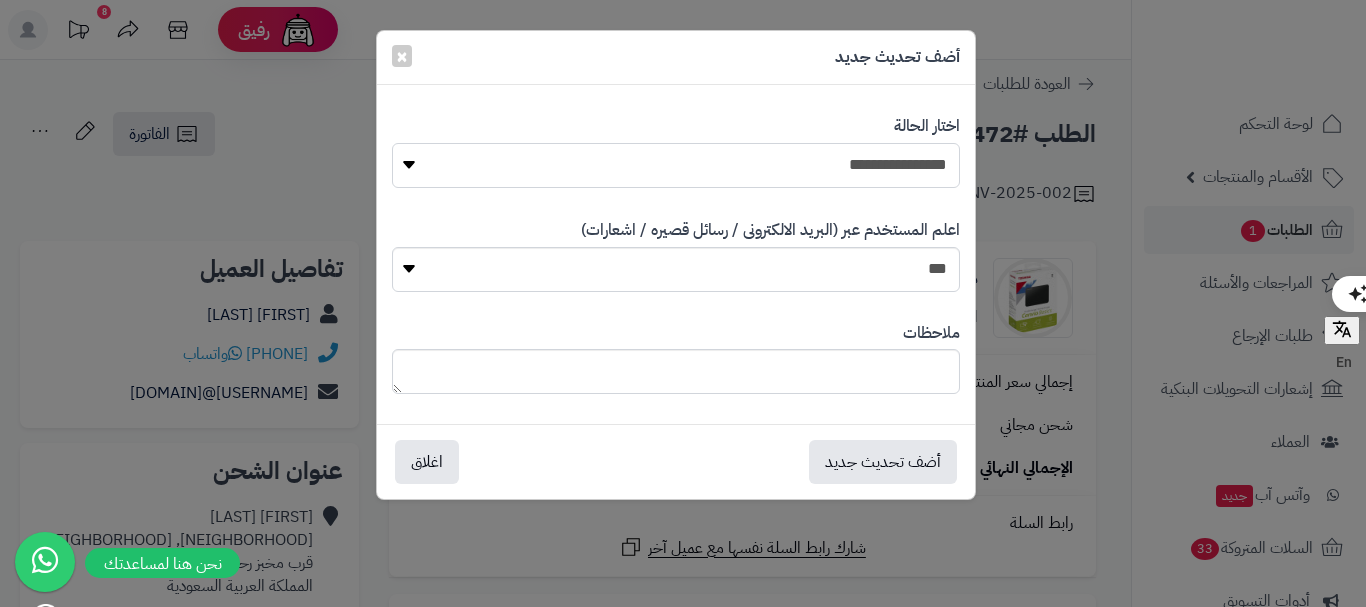 click on "**********" at bounding box center [676, 165] 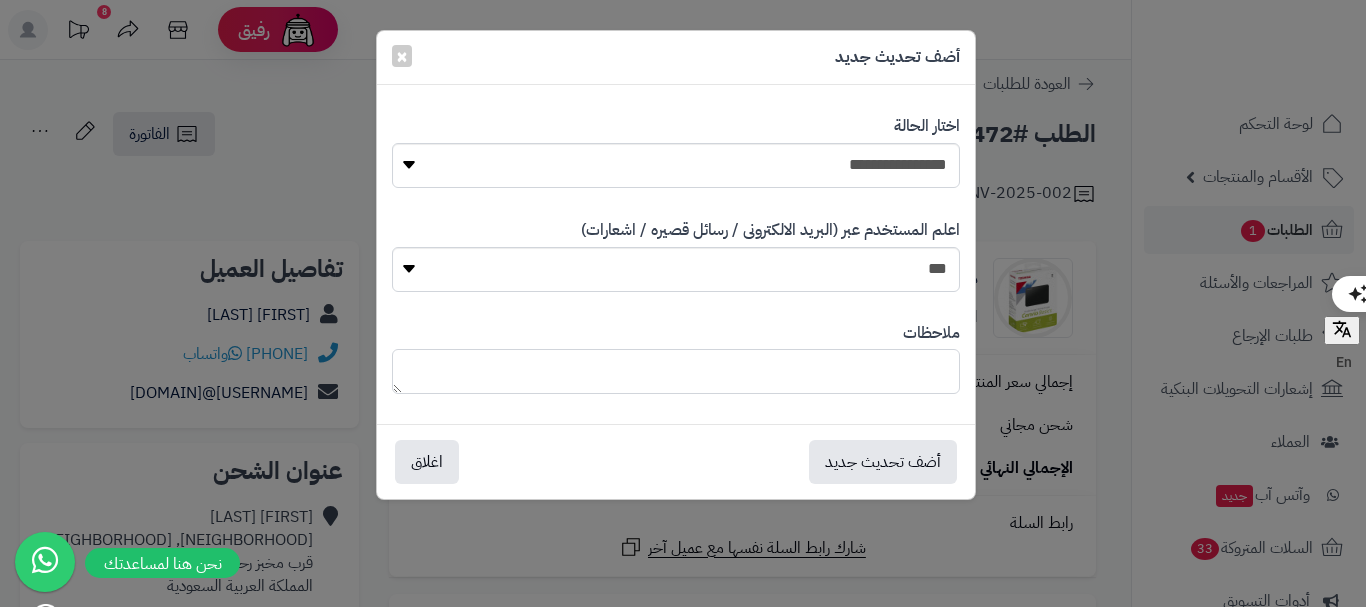 click at bounding box center (676, 371) 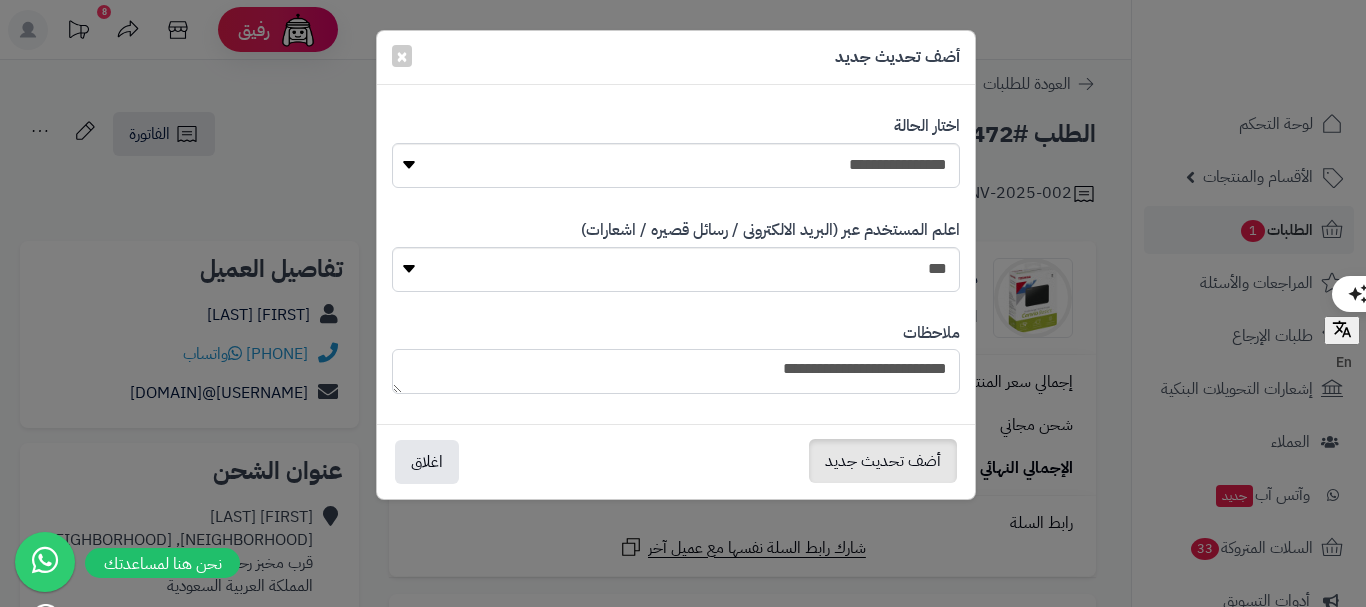 type on "**********" 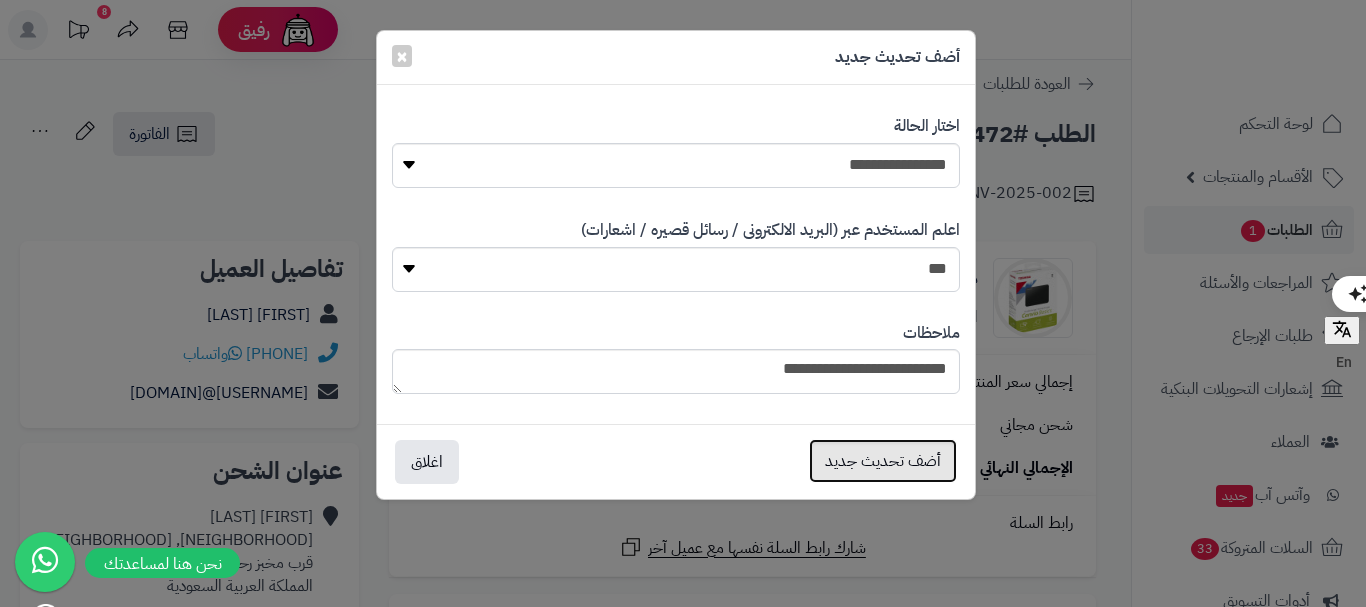 click on "أضف تحديث جديد" at bounding box center (883, 461) 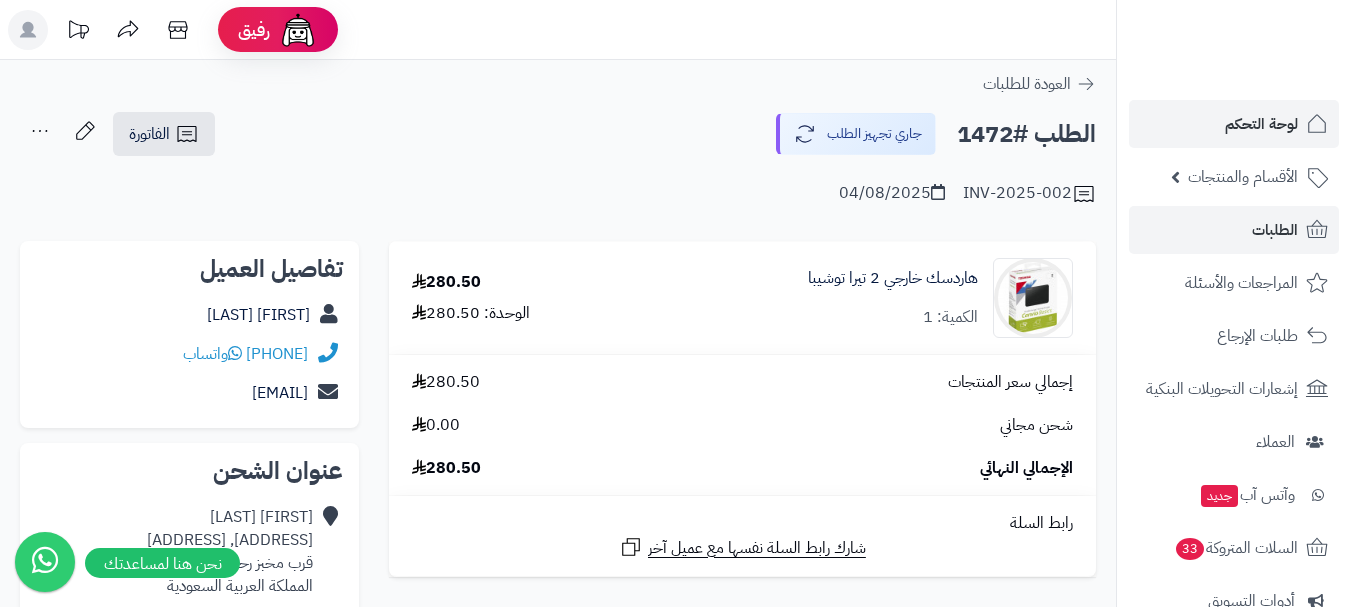 scroll, scrollTop: 0, scrollLeft: 0, axis: both 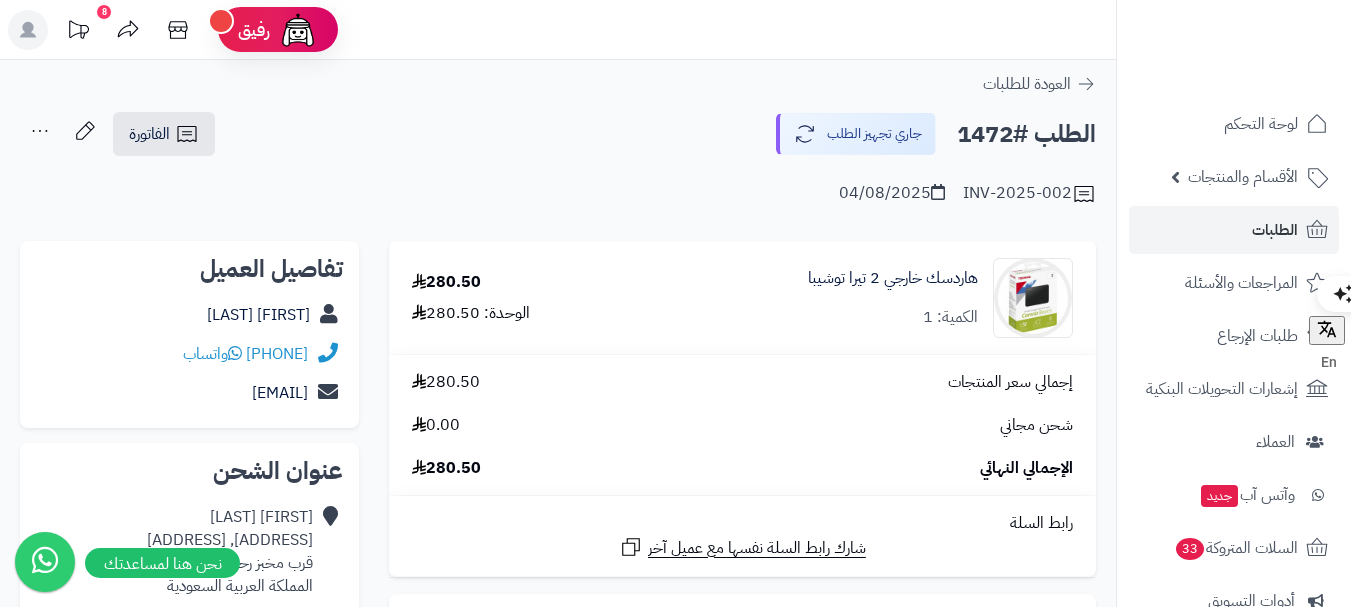 click on "8" at bounding box center [104, 12] 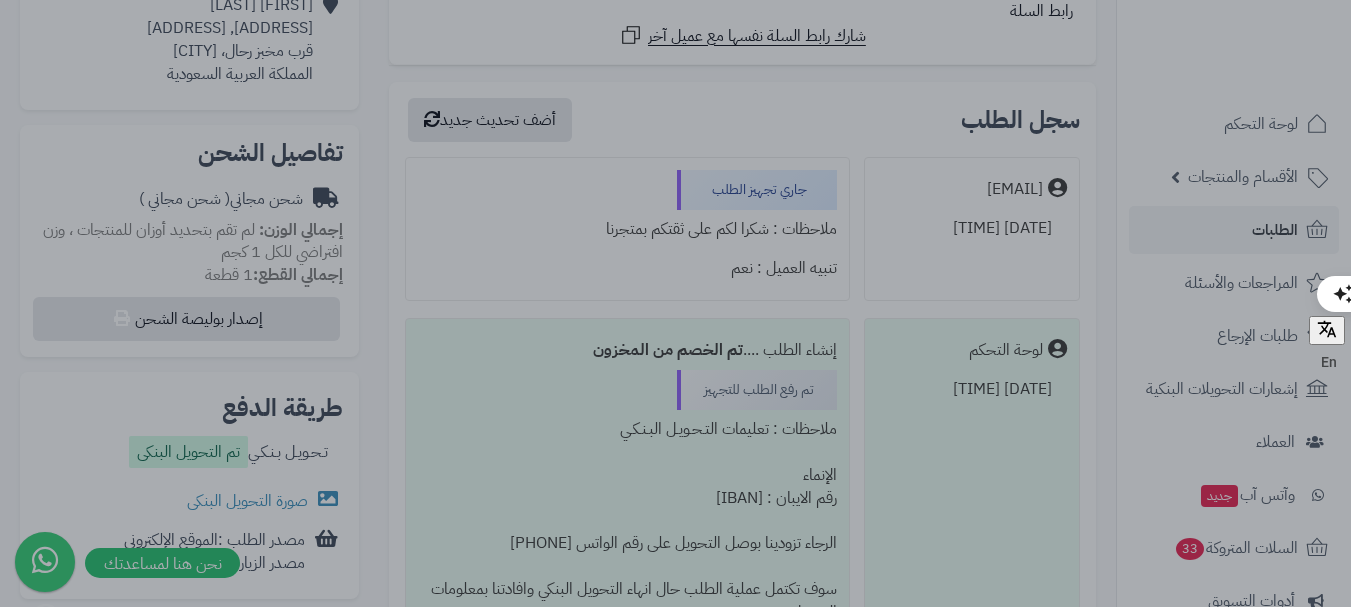 scroll, scrollTop: 0, scrollLeft: 0, axis: both 